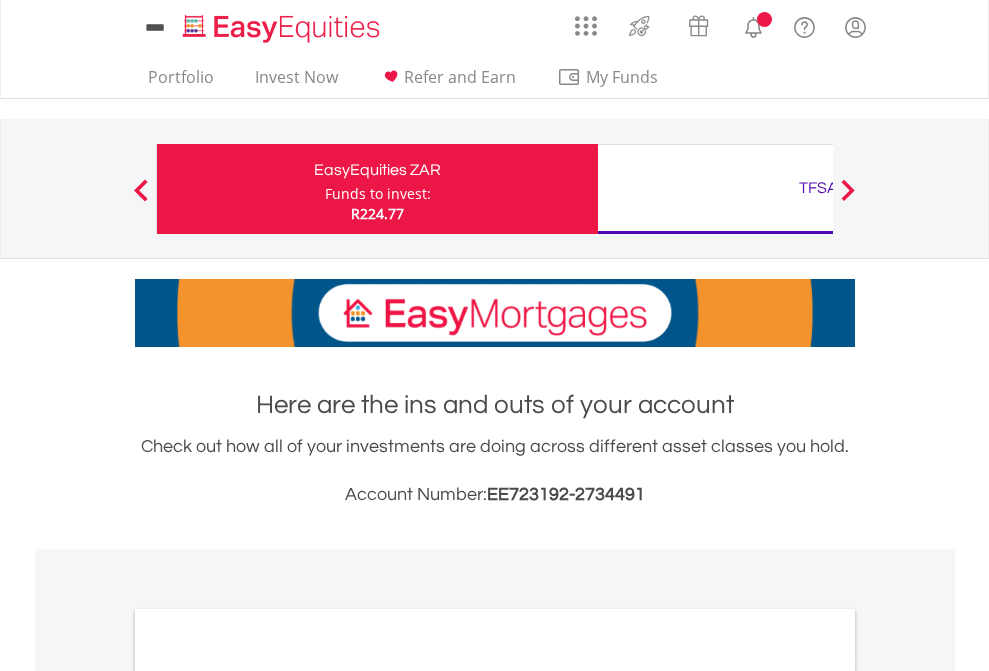 scroll, scrollTop: 0, scrollLeft: 0, axis: both 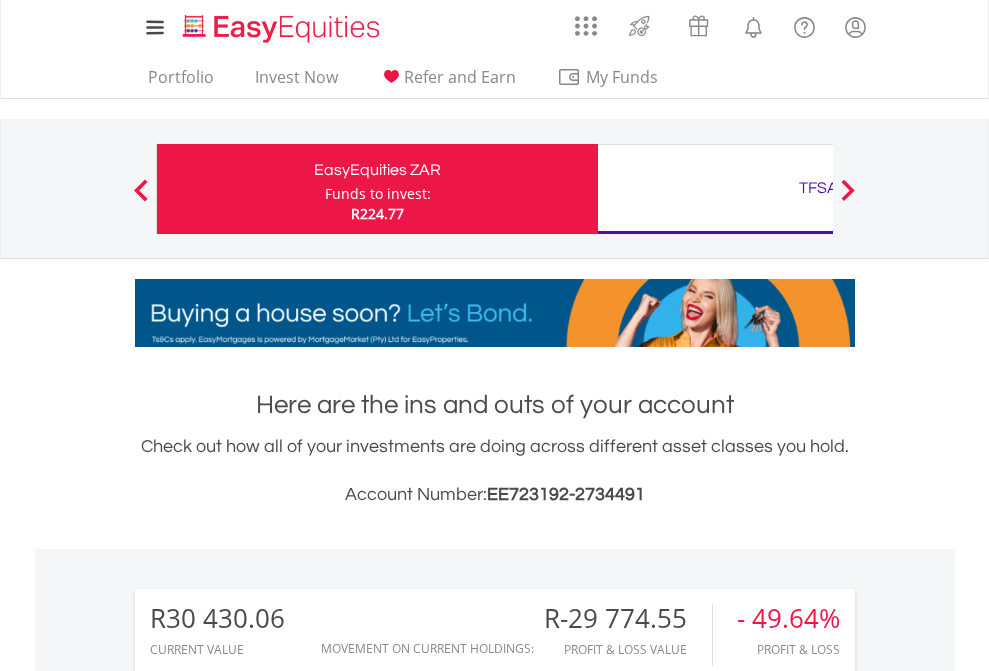 click on "Funds to invest:" at bounding box center (378, 194) 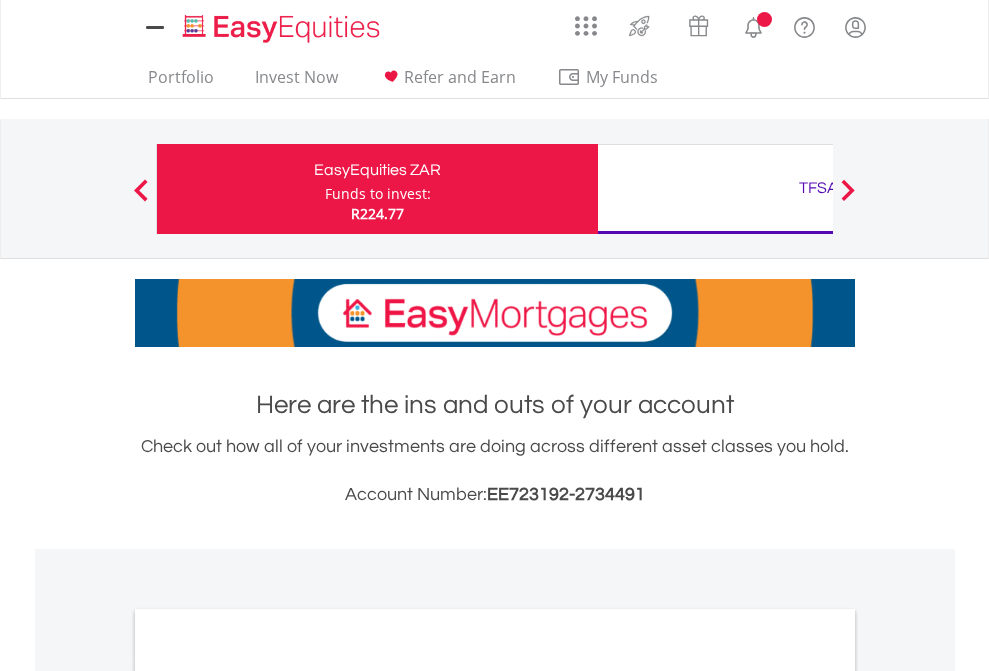 scroll, scrollTop: 0, scrollLeft: 0, axis: both 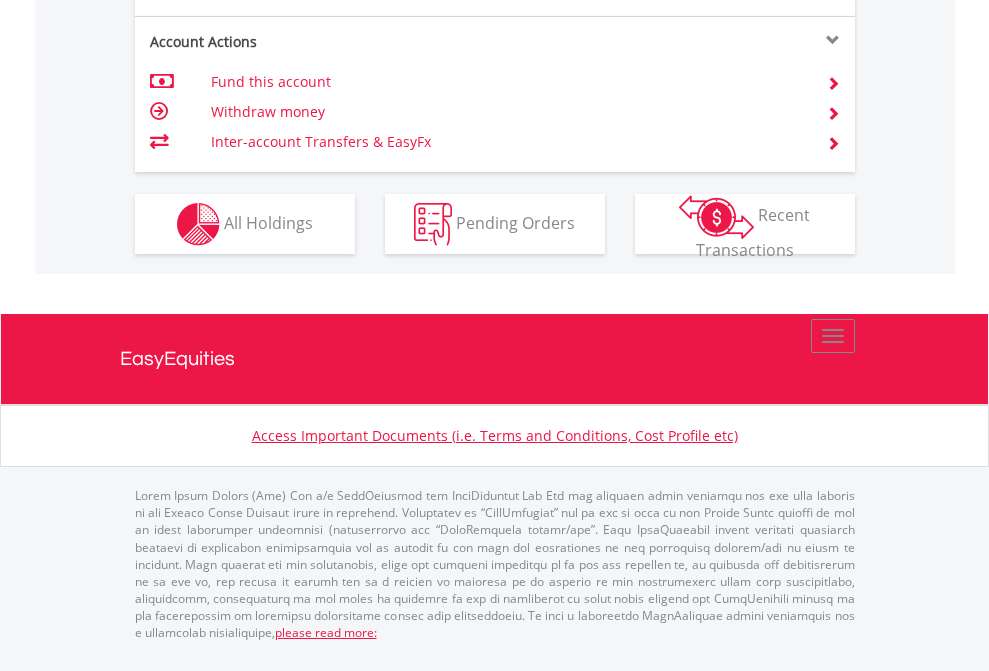 click on "Investment types" at bounding box center (706, -337) 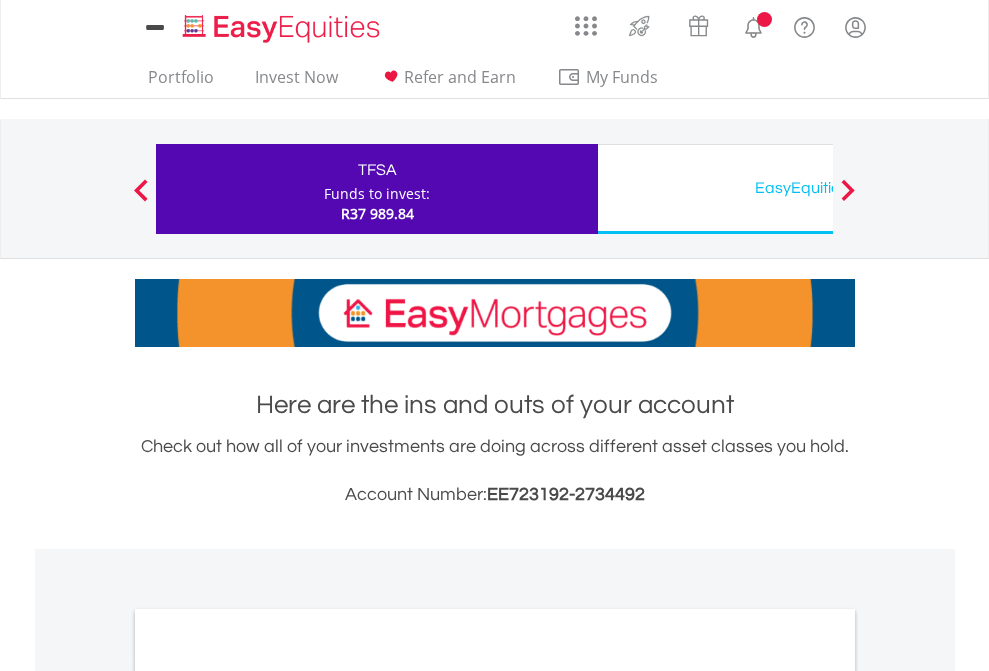 scroll, scrollTop: 0, scrollLeft: 0, axis: both 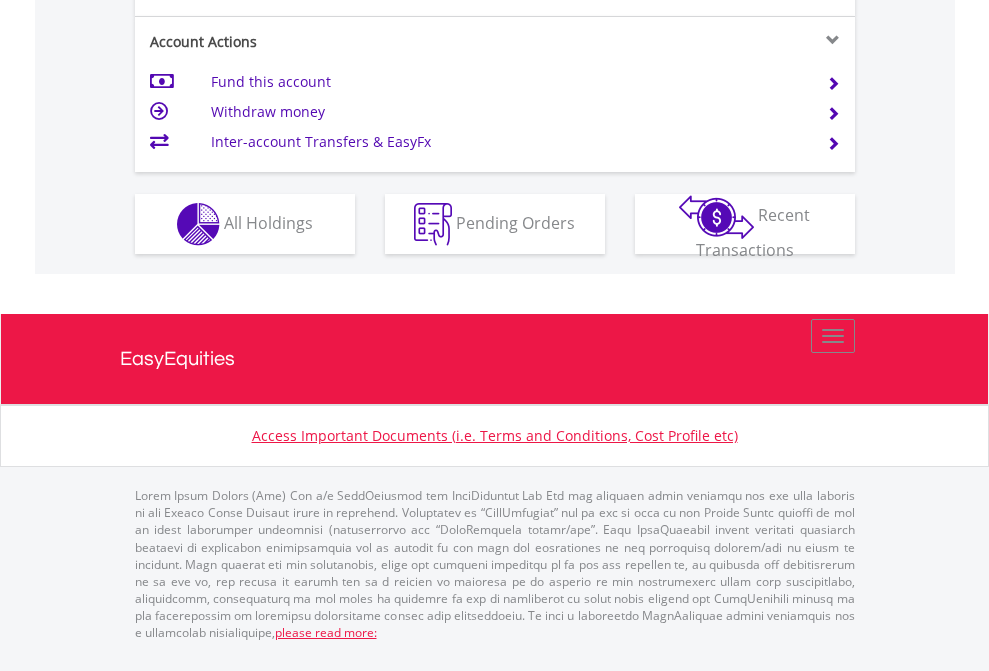 click on "Investment types" at bounding box center (706, -337) 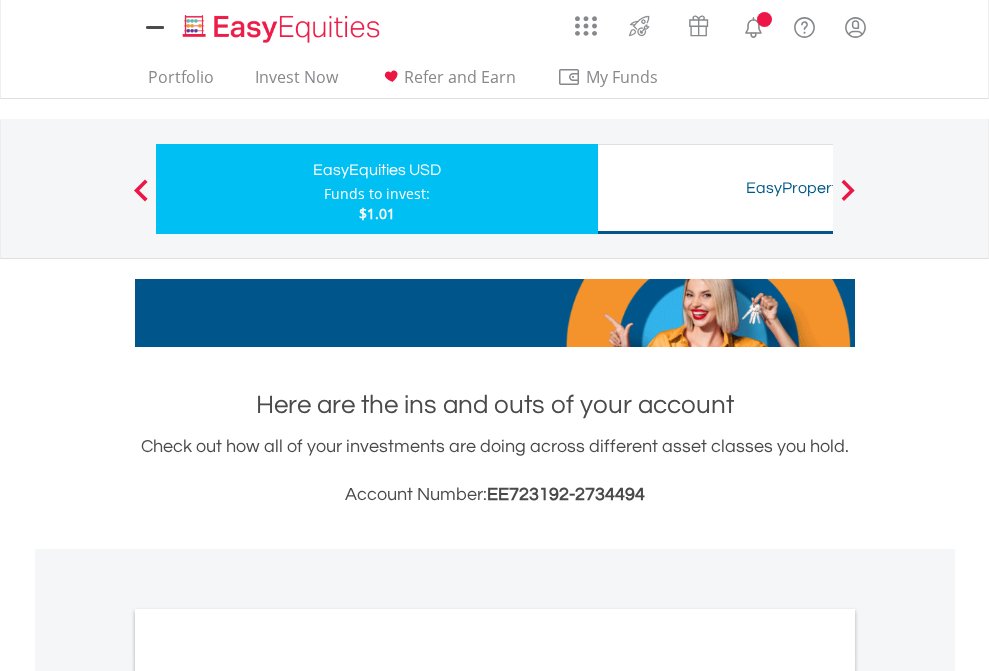 scroll, scrollTop: 0, scrollLeft: 0, axis: both 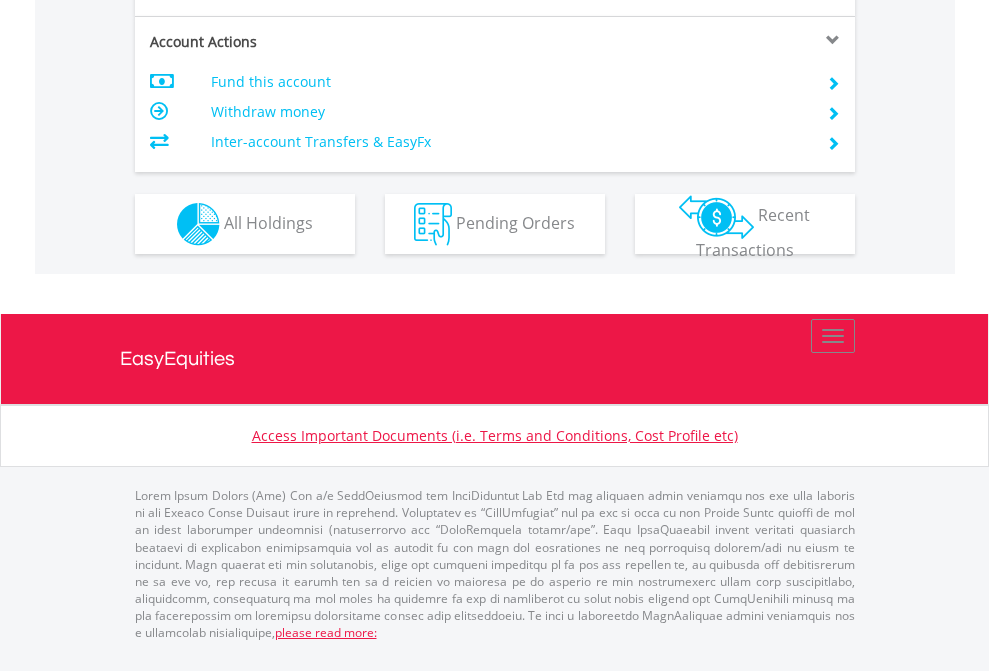 click on "Investment types" at bounding box center [706, -337] 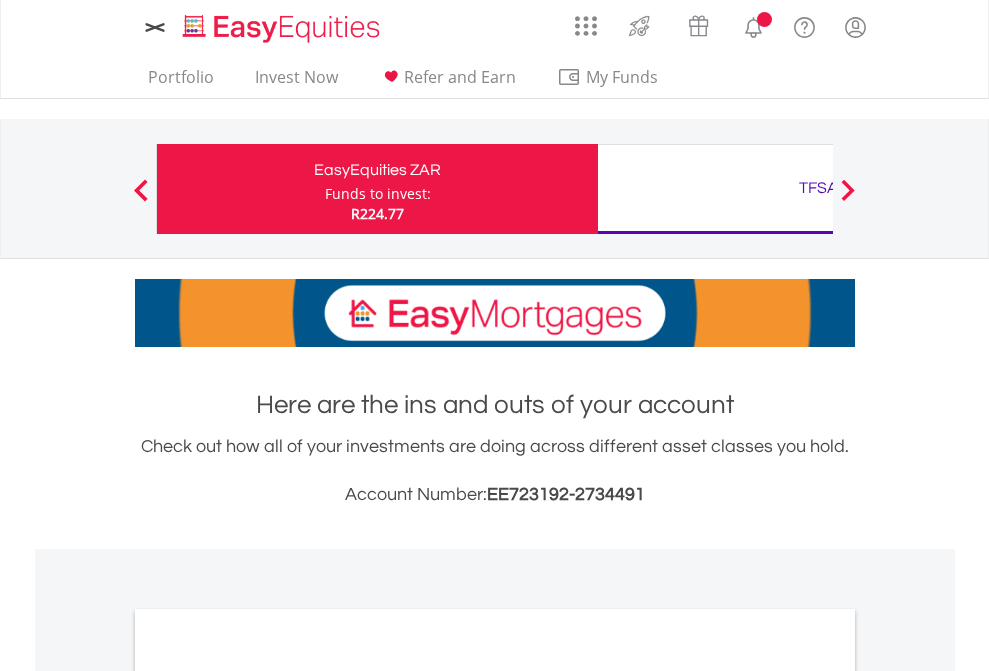 scroll, scrollTop: 0, scrollLeft: 0, axis: both 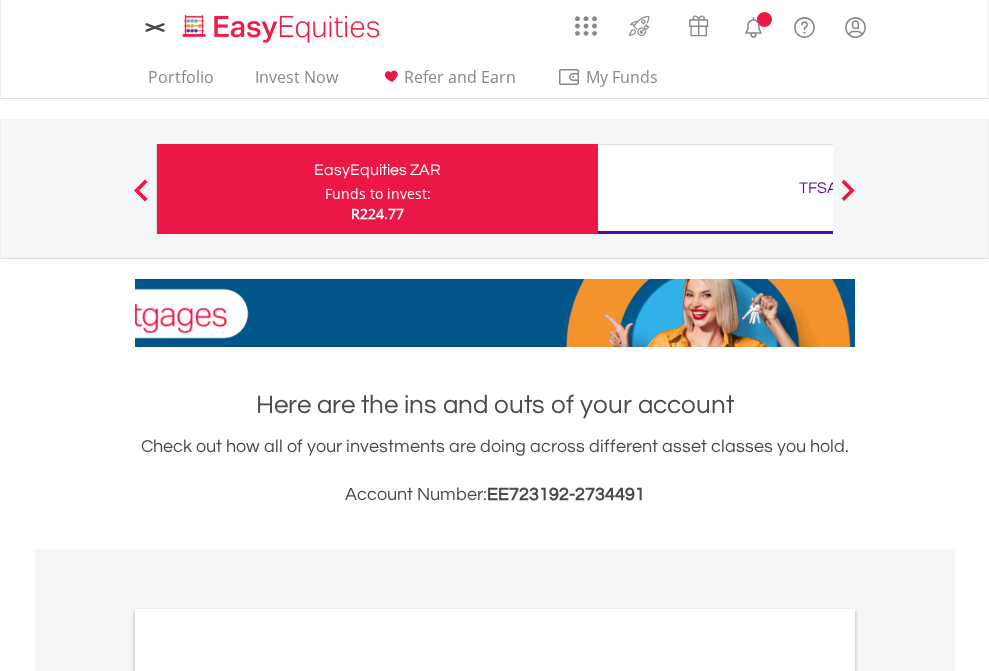 click on "All Holdings" at bounding box center (268, 1096) 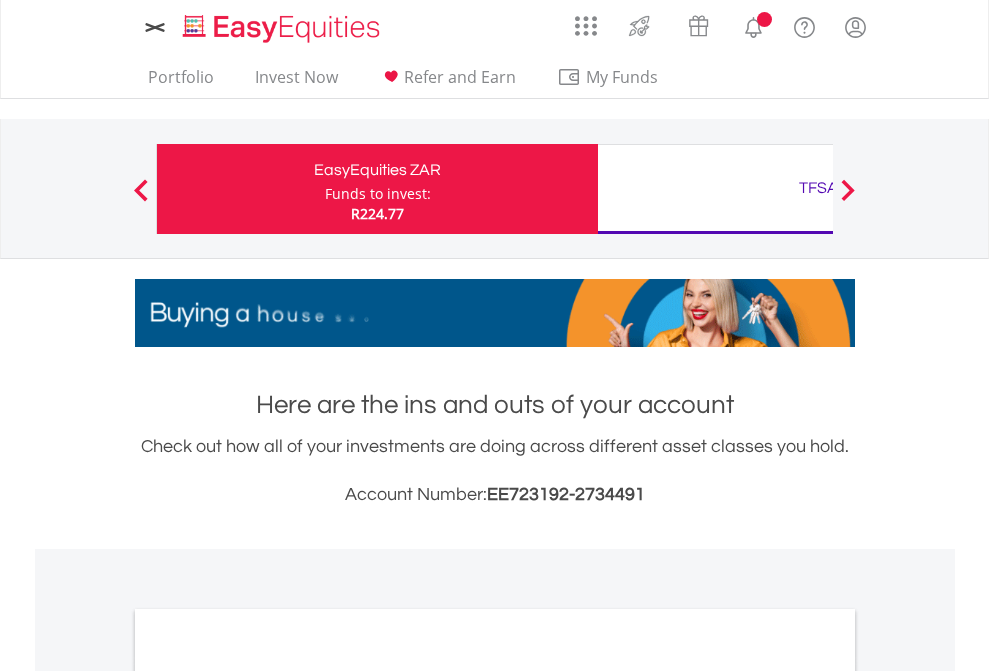 scroll, scrollTop: 1202, scrollLeft: 0, axis: vertical 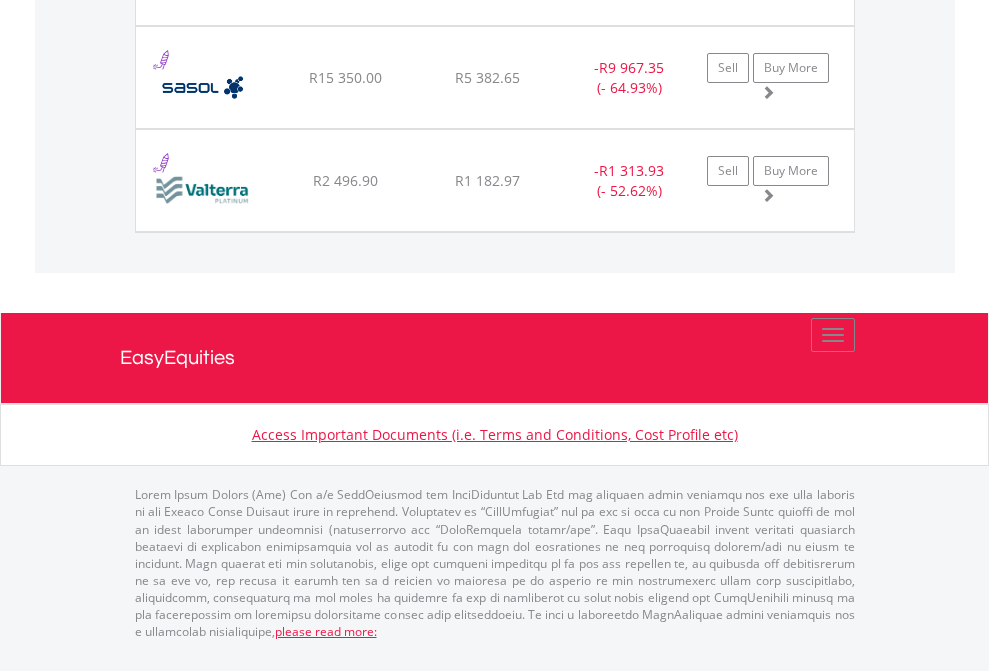 click on "TFSA" at bounding box center [818, -1831] 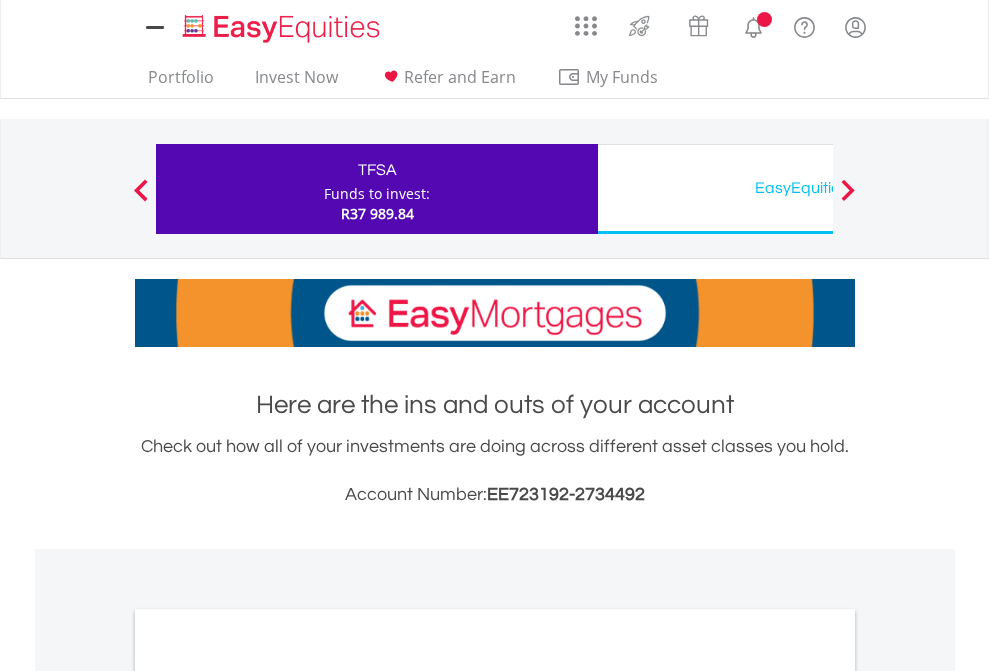 scroll, scrollTop: 0, scrollLeft: 0, axis: both 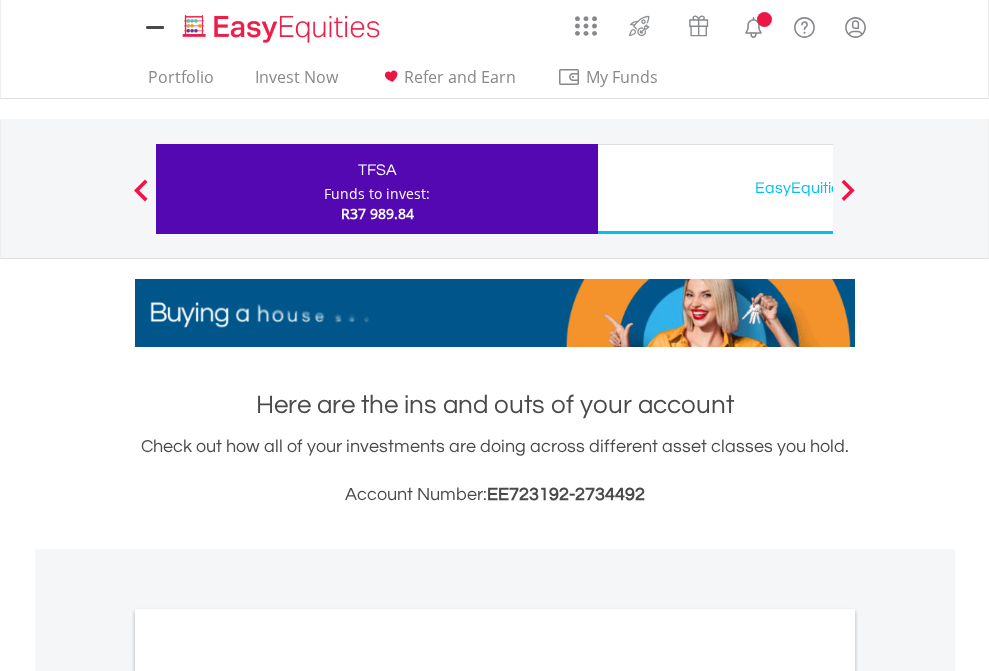 click on "All Holdings" at bounding box center (268, 1096) 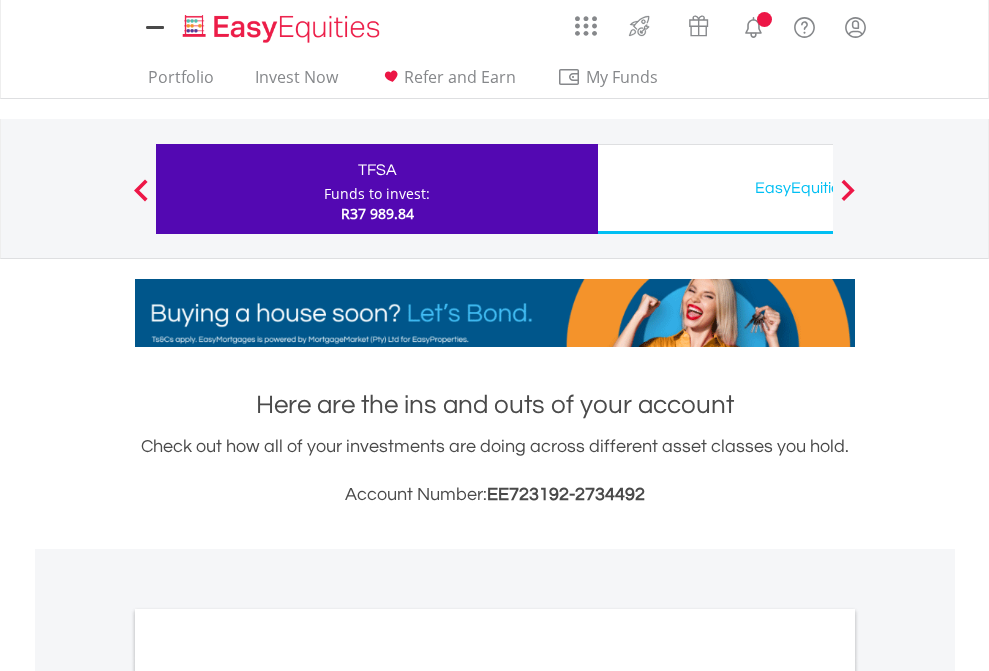 scroll, scrollTop: 1202, scrollLeft: 0, axis: vertical 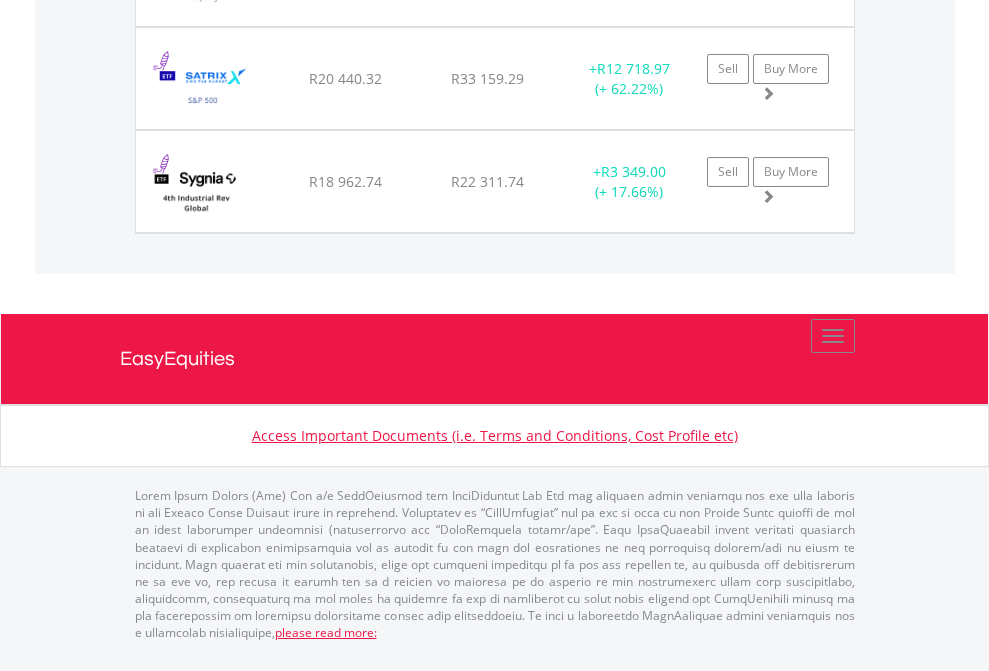 click on "EasyEquities USD" at bounding box center (818, -1483) 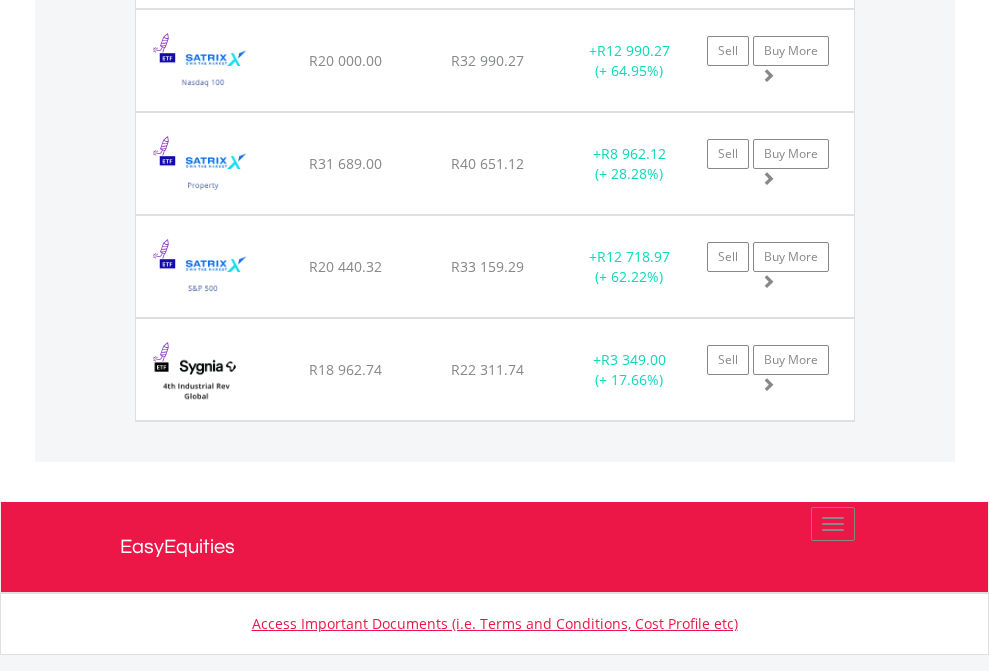 scroll, scrollTop: 144, scrollLeft: 0, axis: vertical 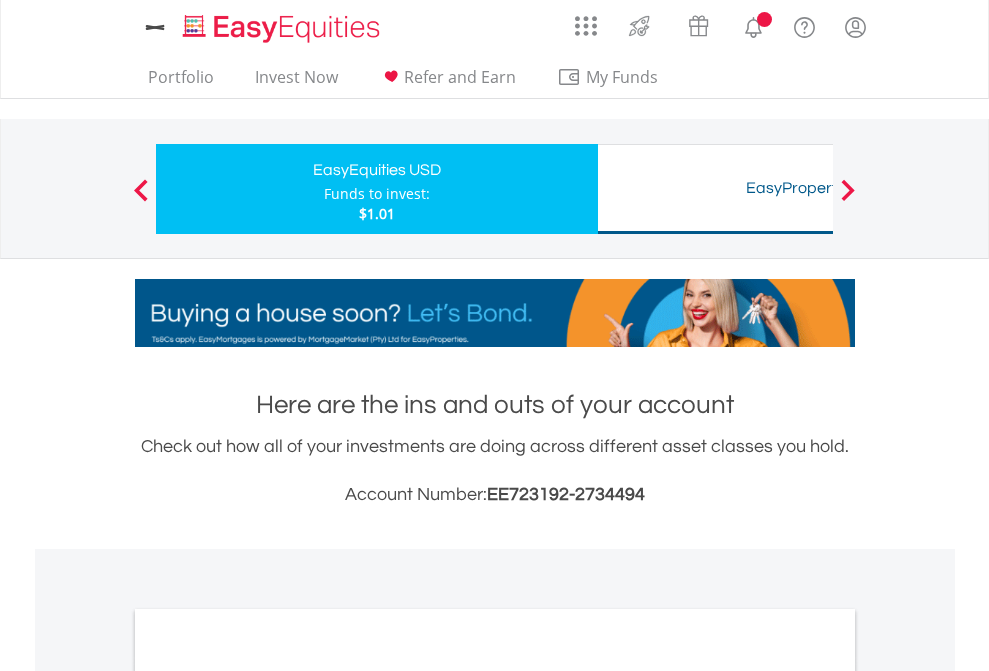 click on "All Holdings" at bounding box center (268, 1096) 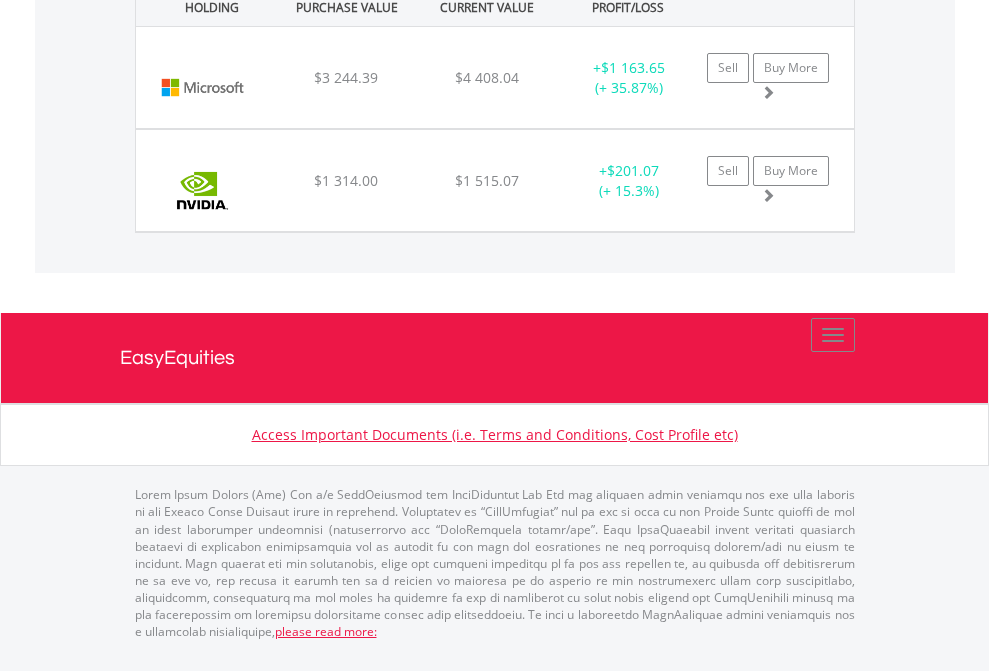 scroll, scrollTop: 2225, scrollLeft: 0, axis: vertical 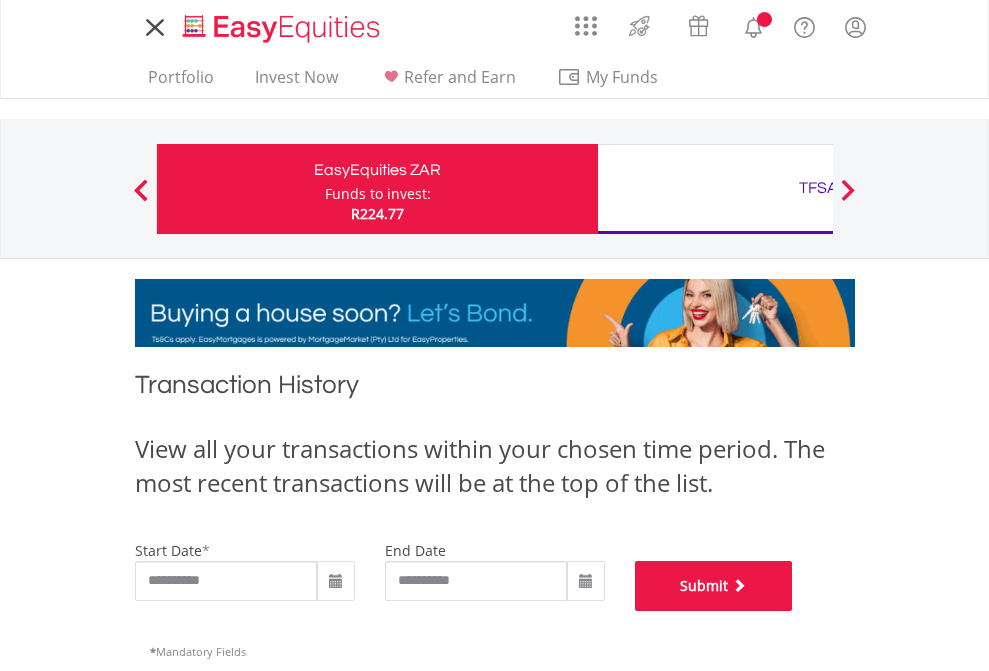 click on "Submit" at bounding box center [714, 586] 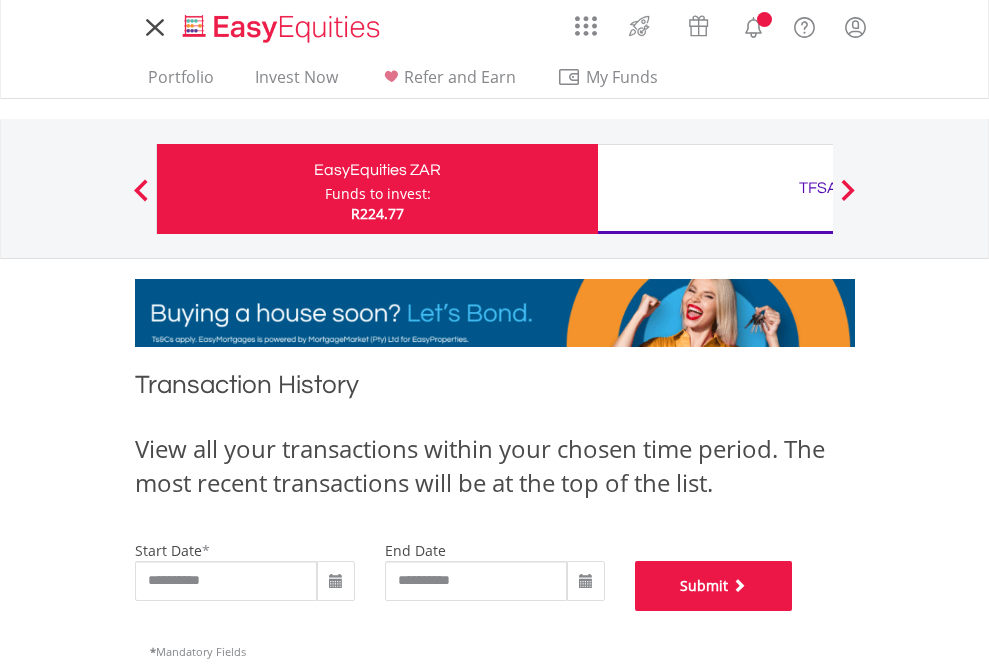 scroll, scrollTop: 811, scrollLeft: 0, axis: vertical 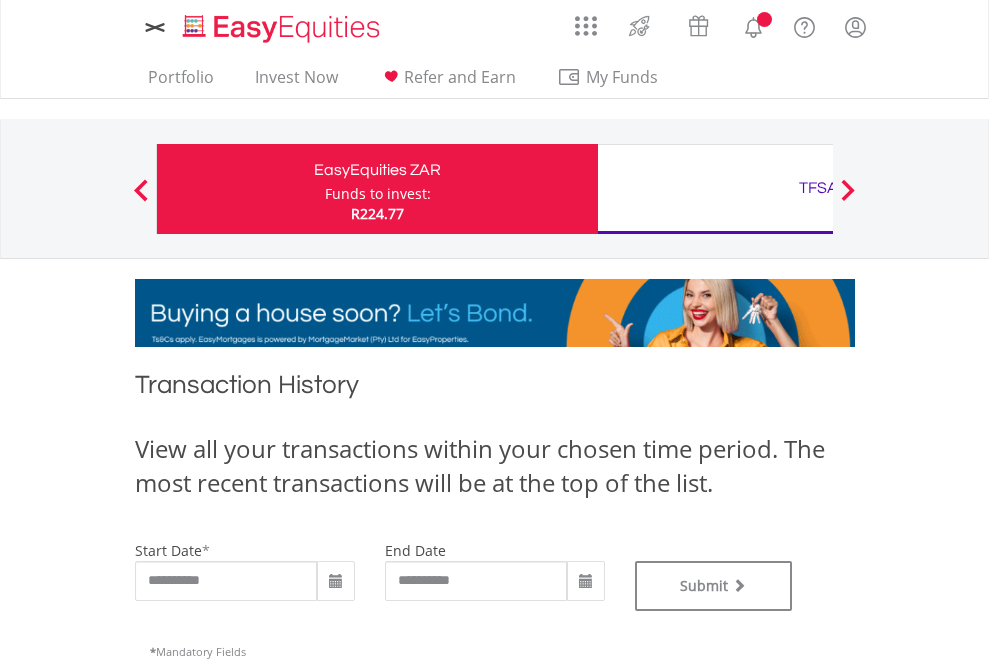 click on "TFSA" at bounding box center [818, 188] 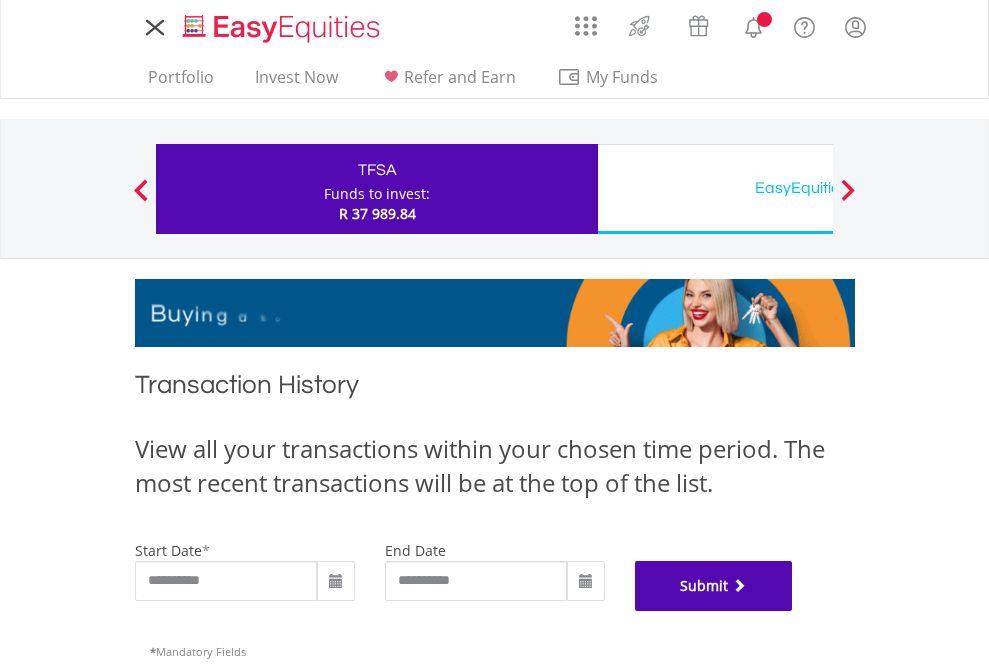 click on "Submit" at bounding box center [714, 586] 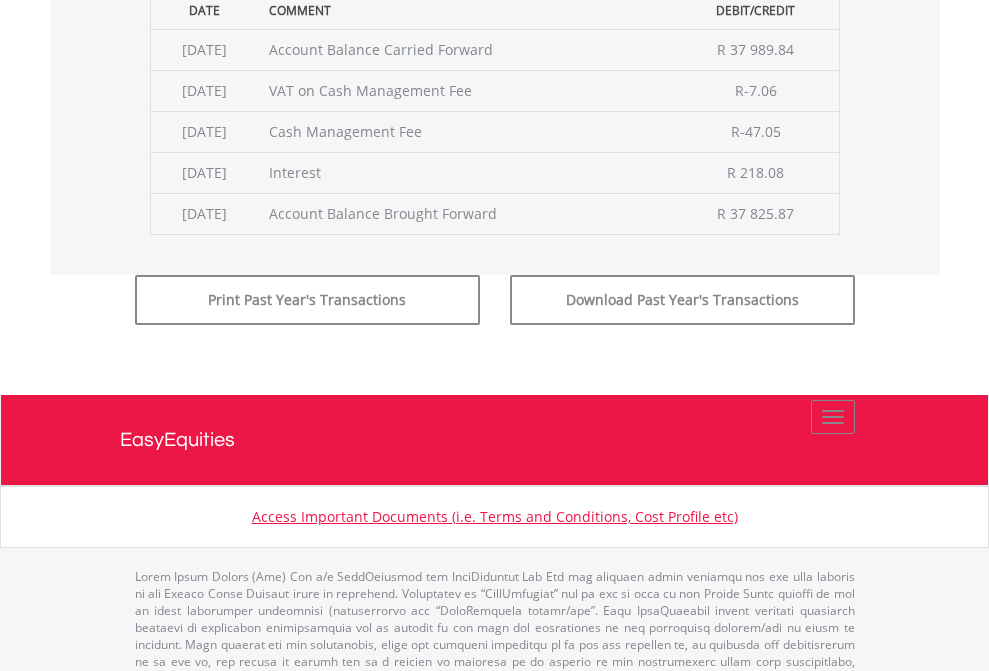 scroll, scrollTop: 811, scrollLeft: 0, axis: vertical 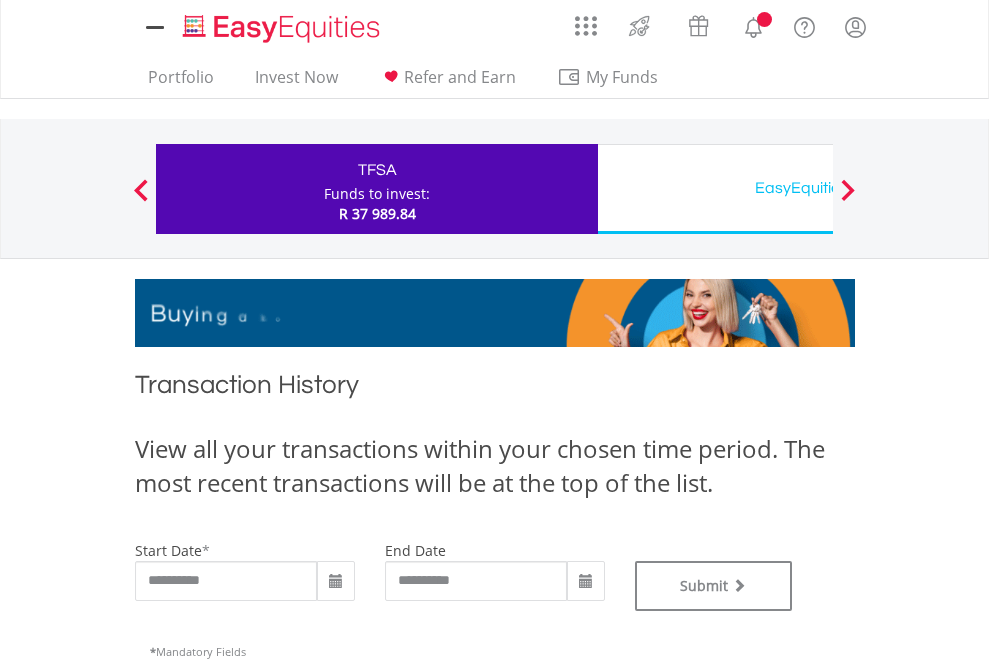 click on "EasyEquities USD" at bounding box center [818, 188] 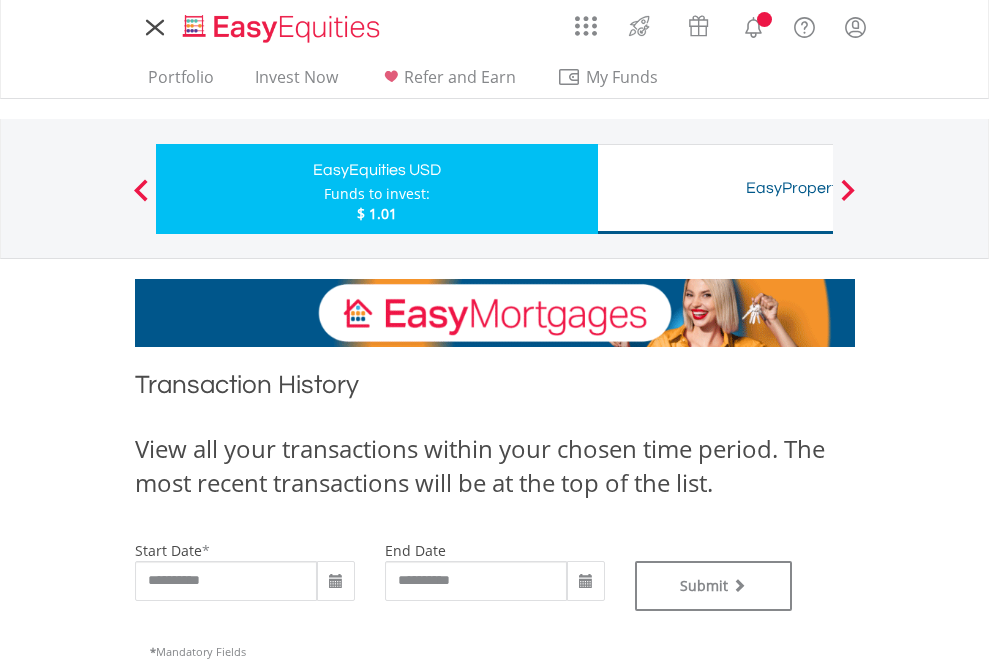 scroll, scrollTop: 0, scrollLeft: 0, axis: both 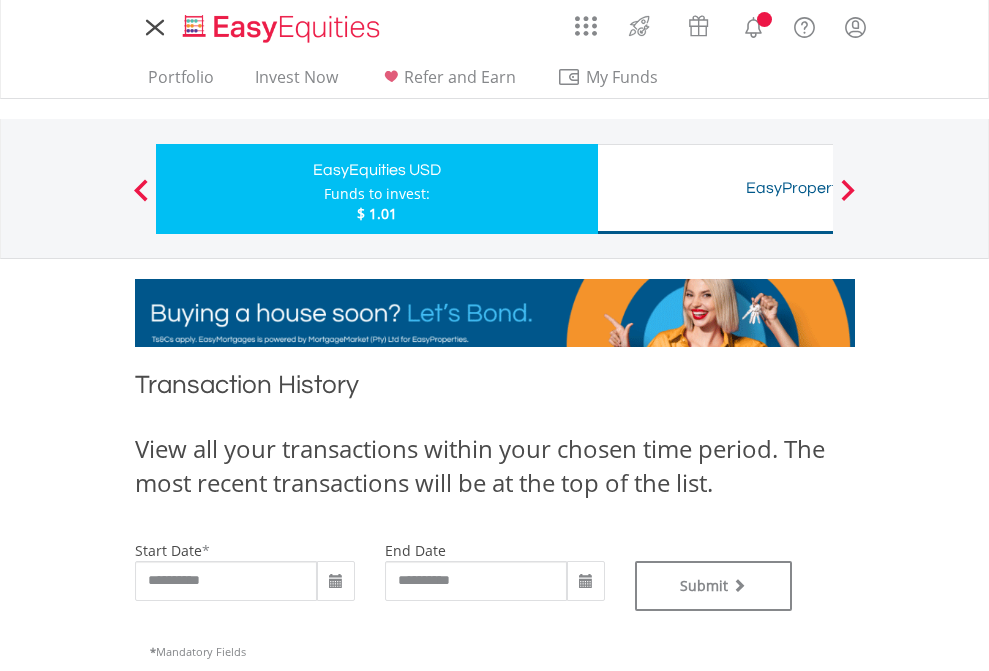 type on "**********" 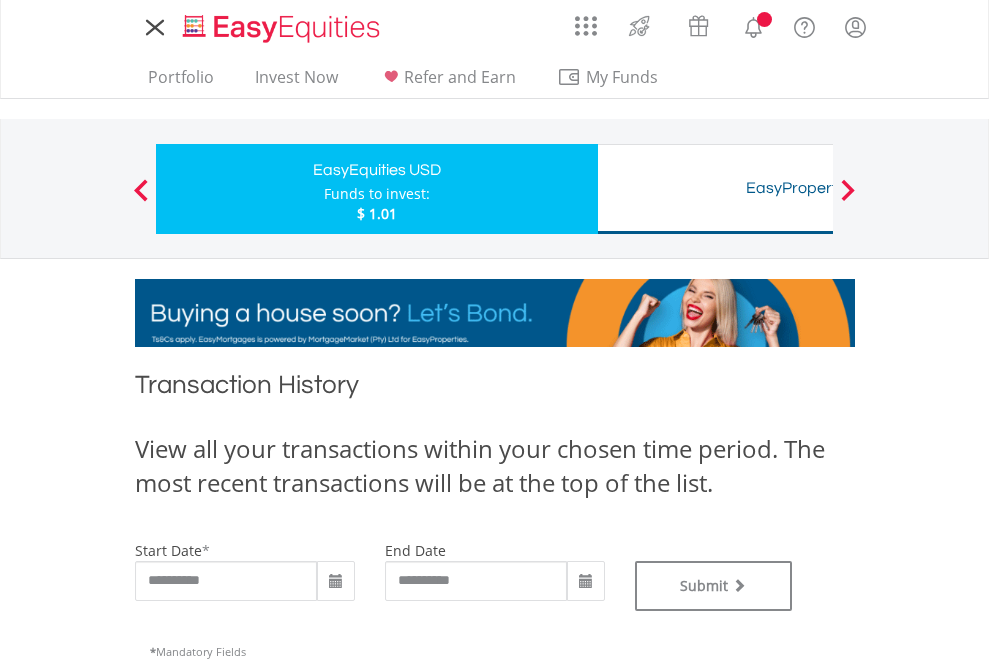 type on "**********" 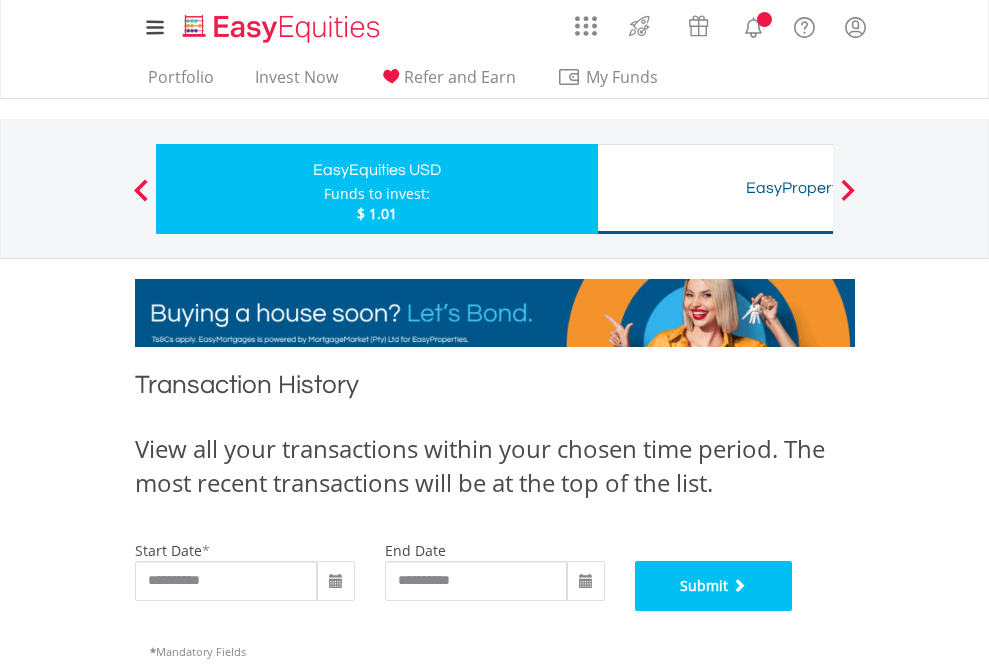 click on "Submit" at bounding box center [714, 586] 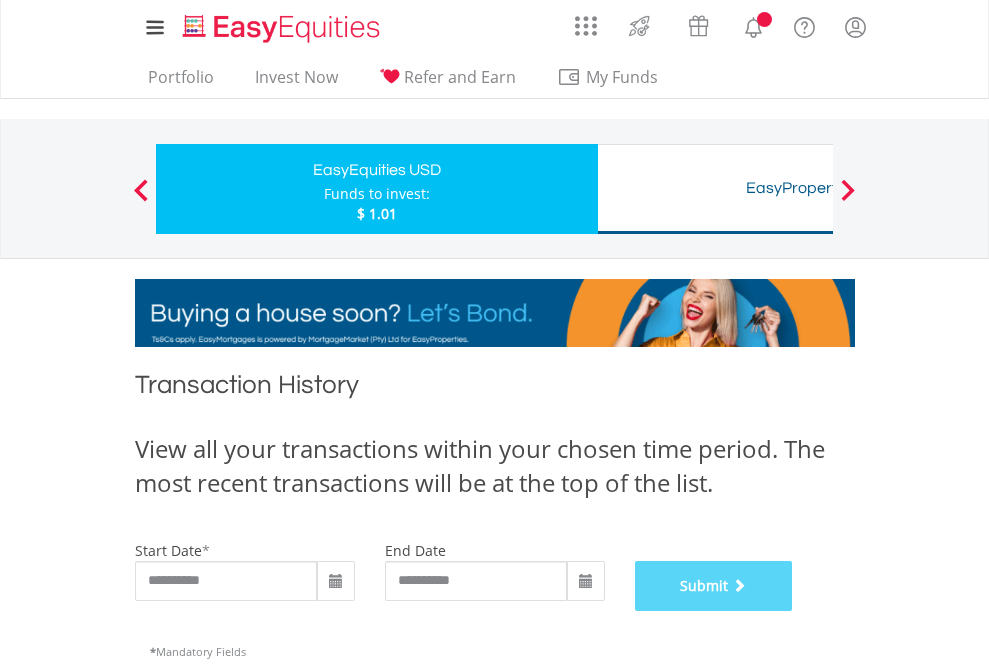 scroll, scrollTop: 811, scrollLeft: 0, axis: vertical 